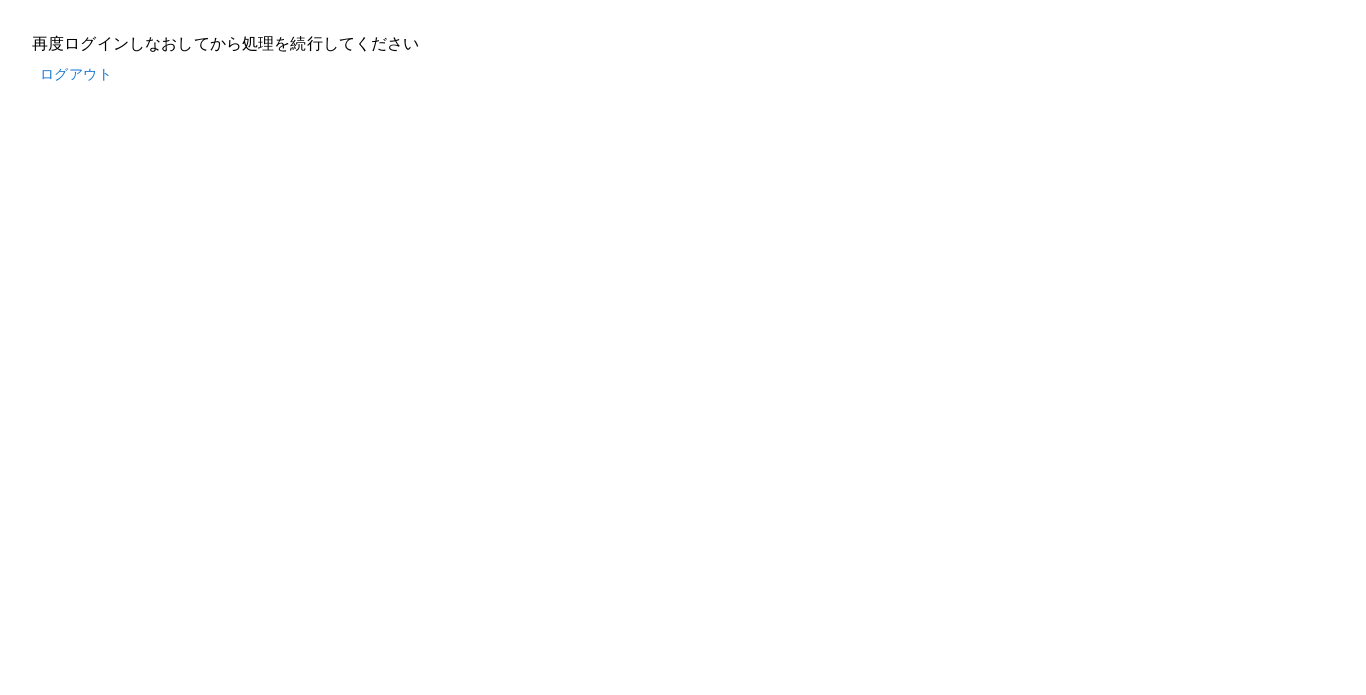 scroll, scrollTop: 0, scrollLeft: 0, axis: both 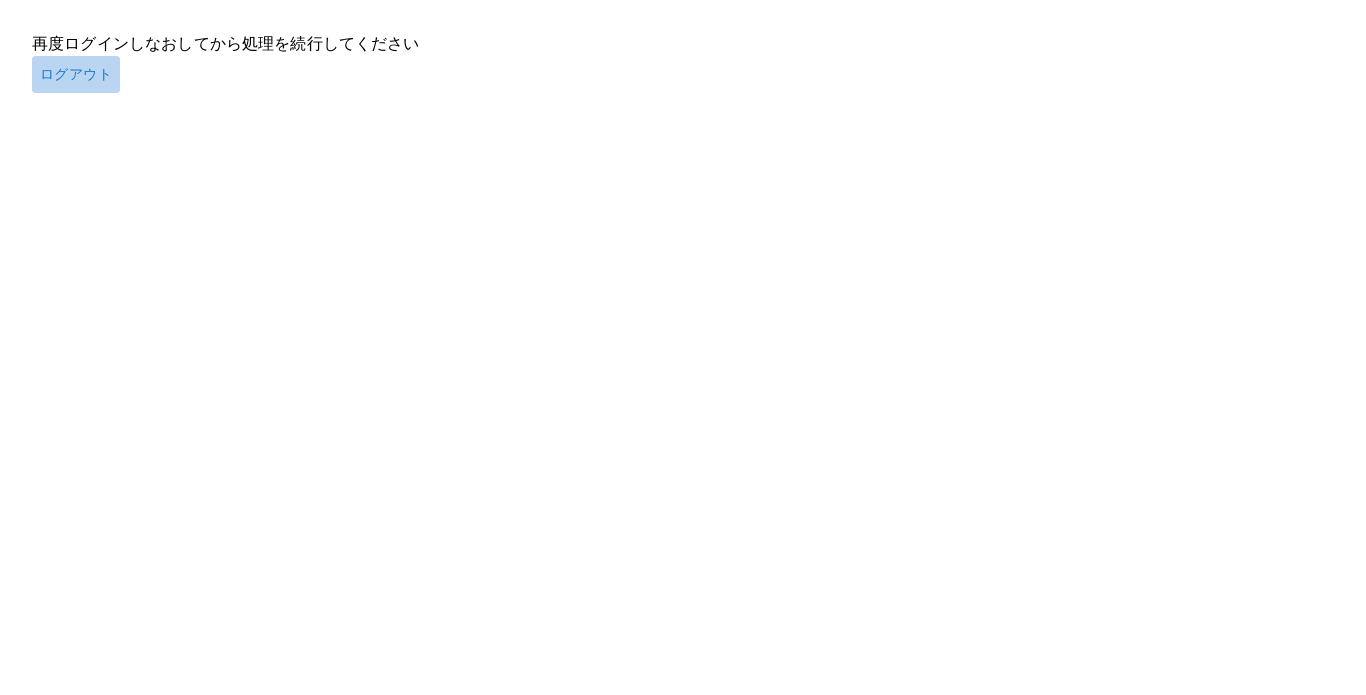 click on "ログアウト" at bounding box center [76, 74] 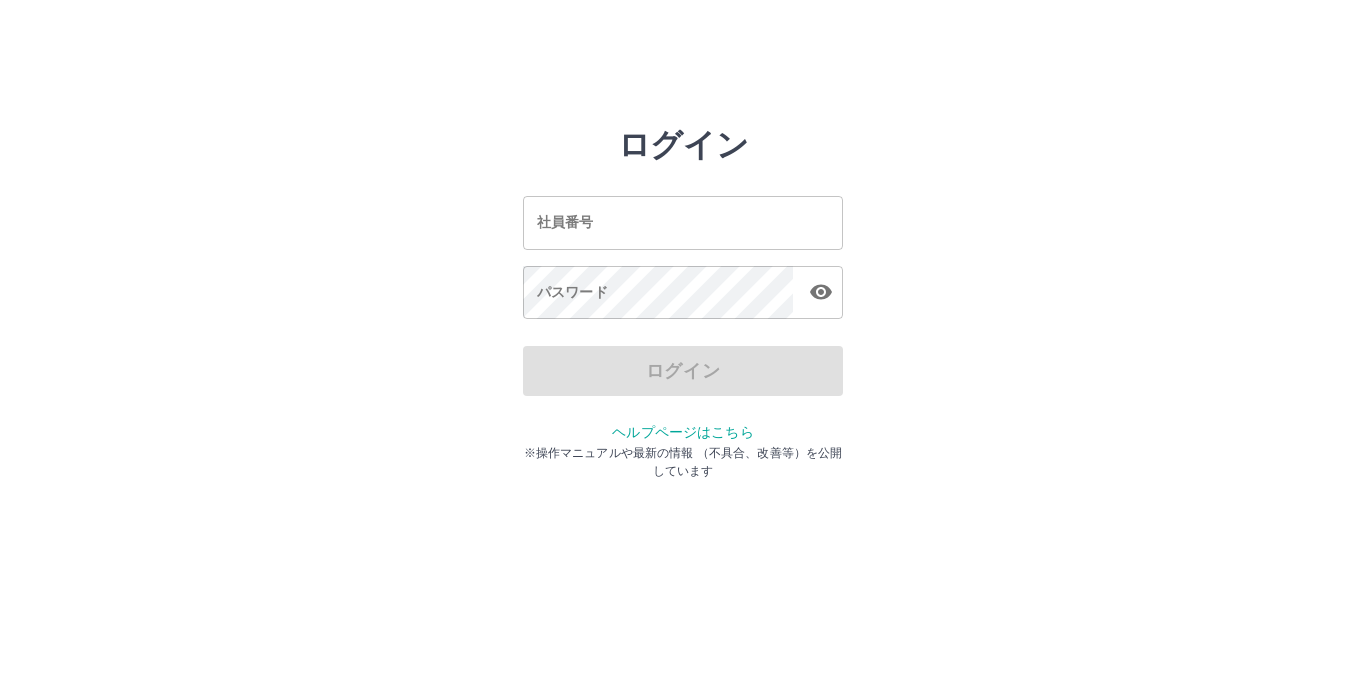 scroll, scrollTop: 0, scrollLeft: 0, axis: both 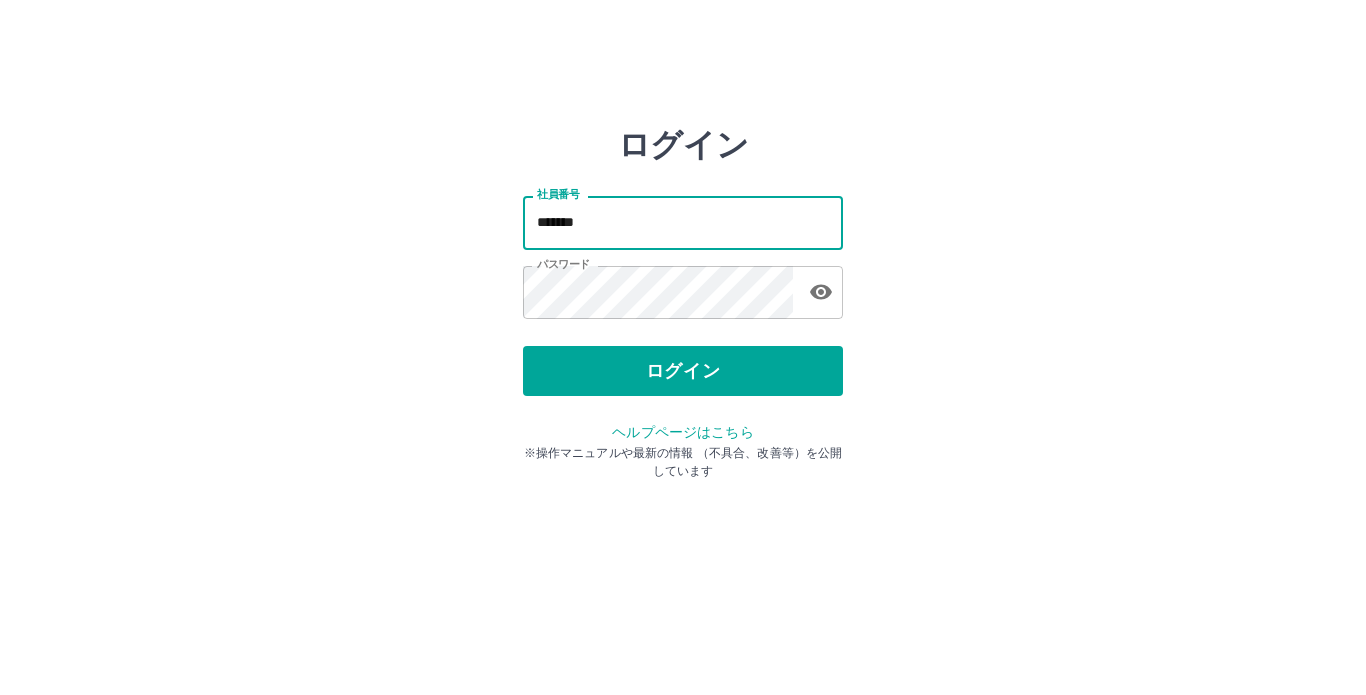 click on "*******" at bounding box center [683, 222] 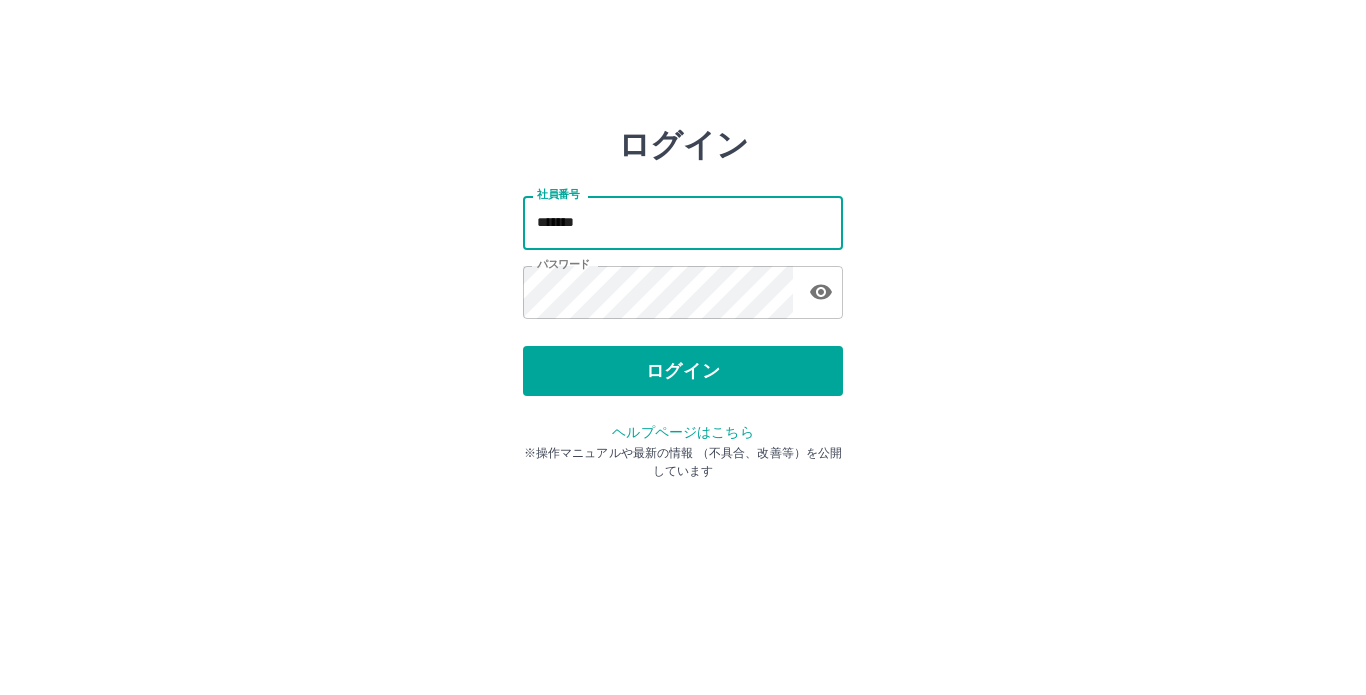 type on "*******" 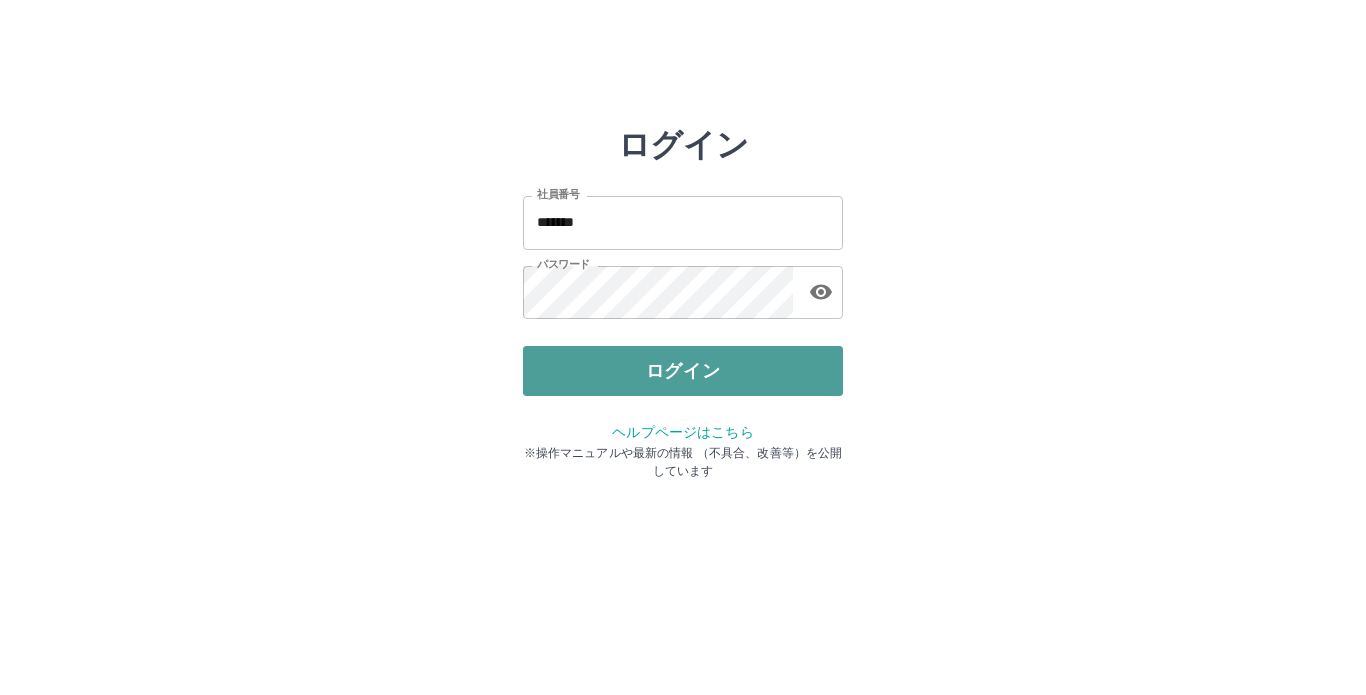 click on "ログイン" at bounding box center (683, 371) 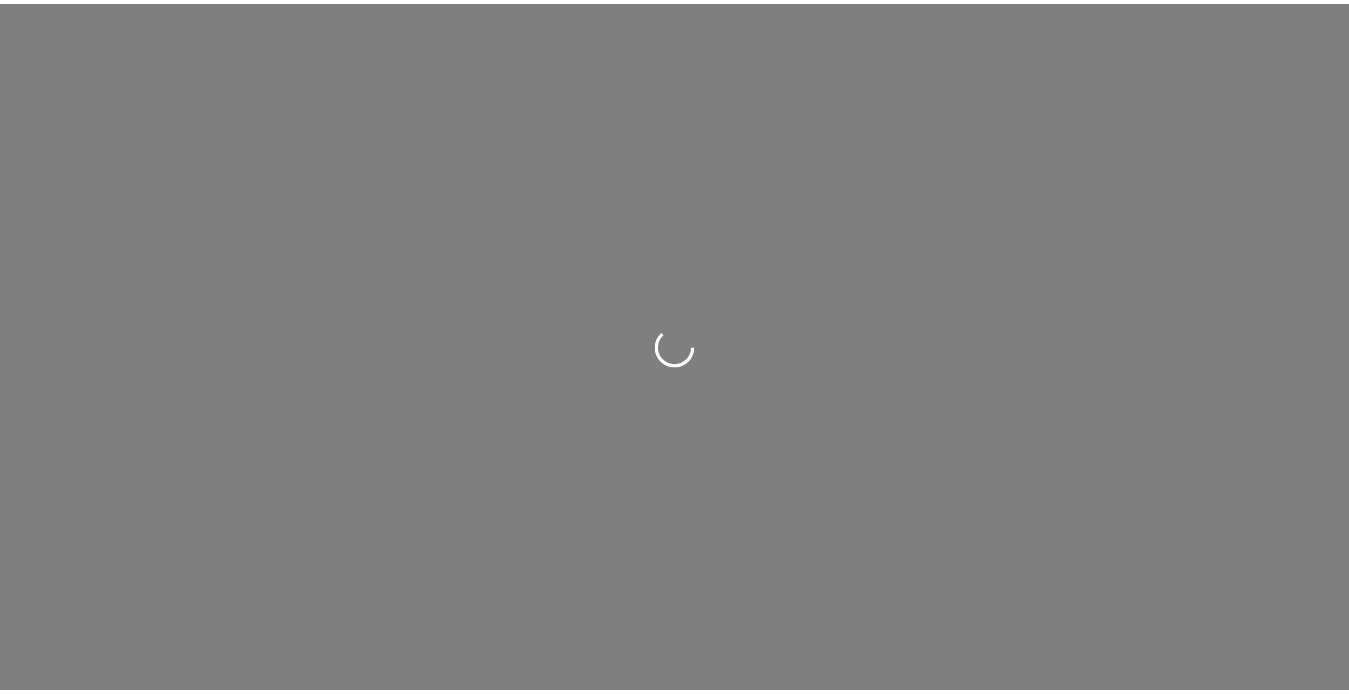 scroll, scrollTop: 0, scrollLeft: 0, axis: both 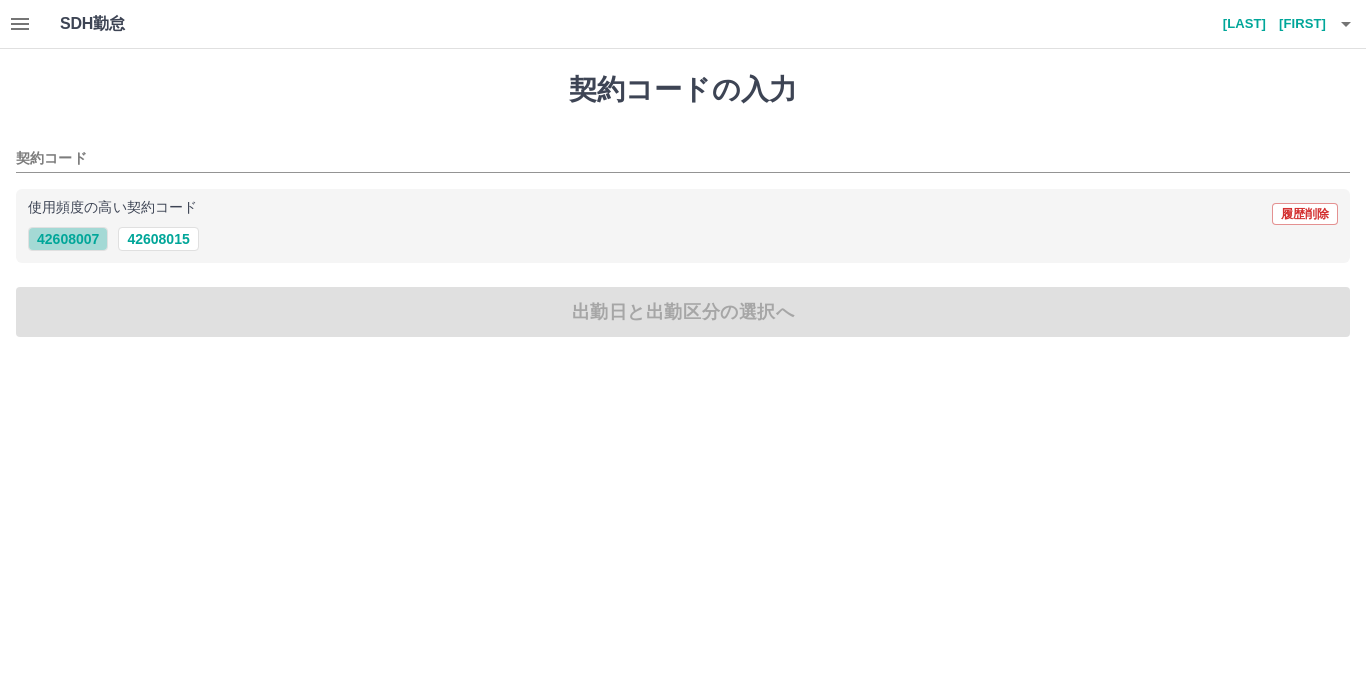 click on "42608007" at bounding box center [68, 239] 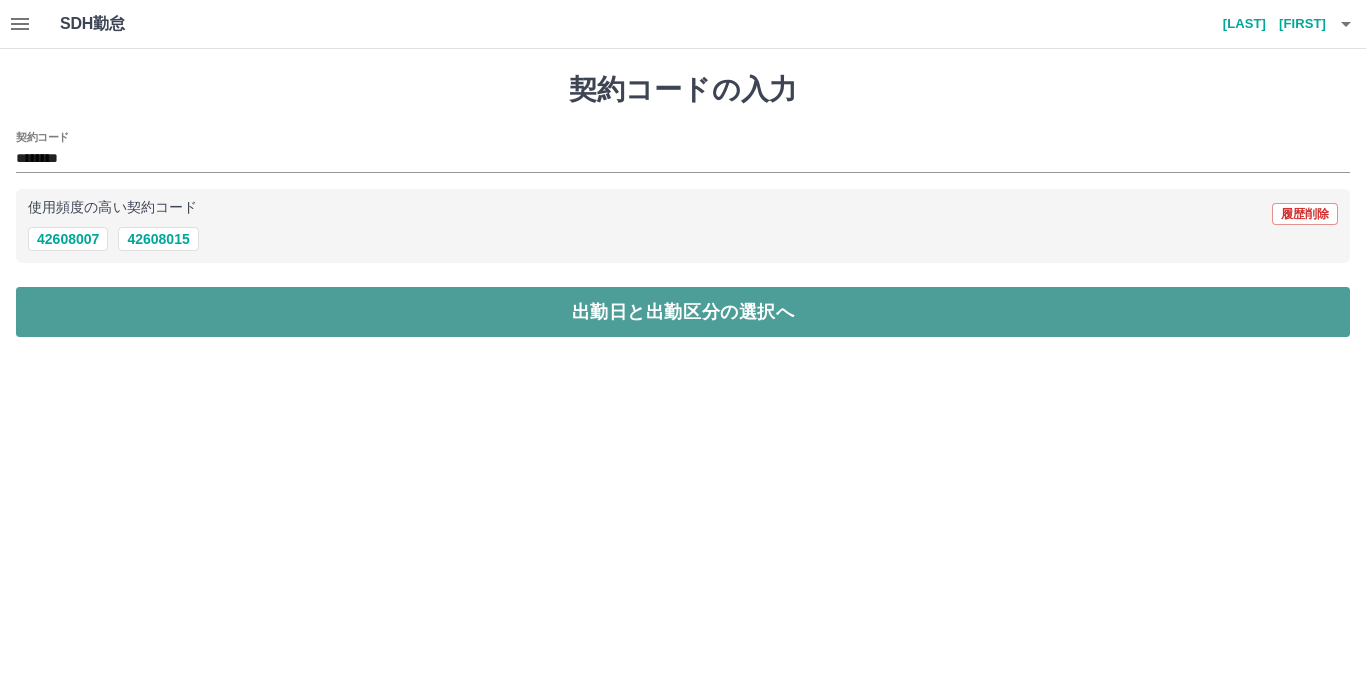 click on "出勤日と出勤区分の選択へ" at bounding box center (683, 312) 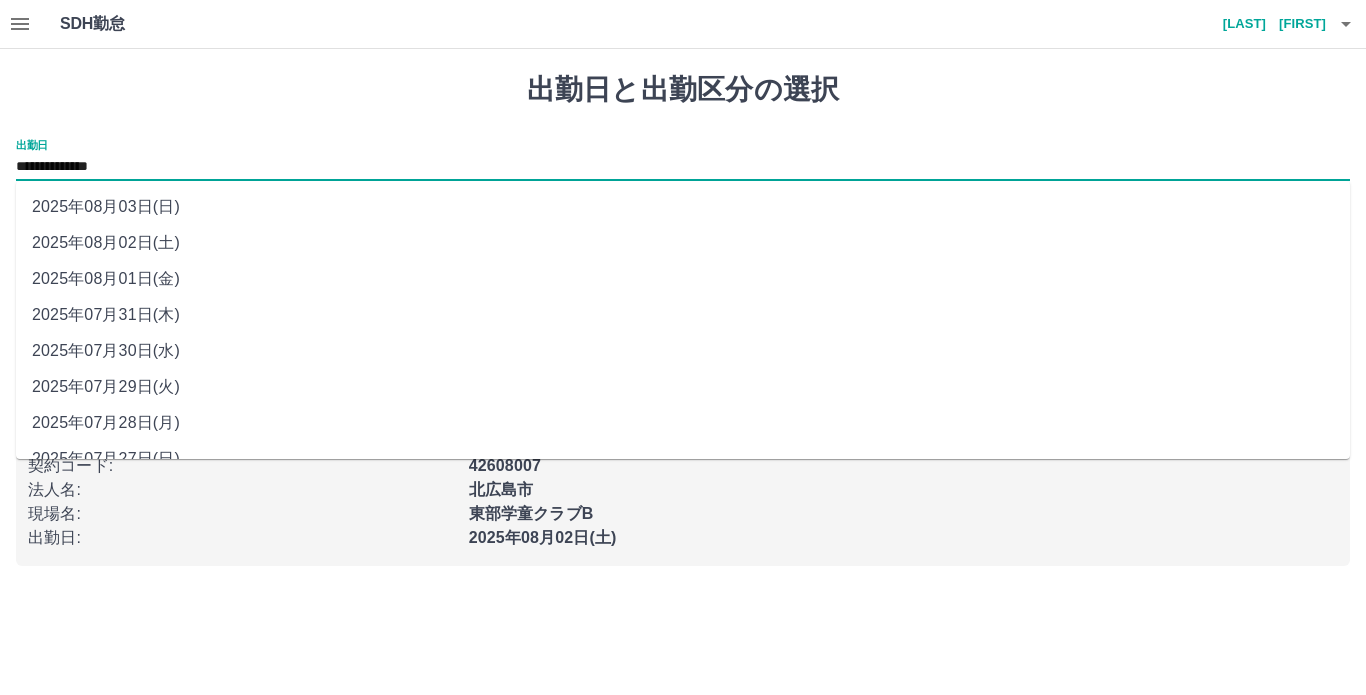 click on "**********" at bounding box center [683, 167] 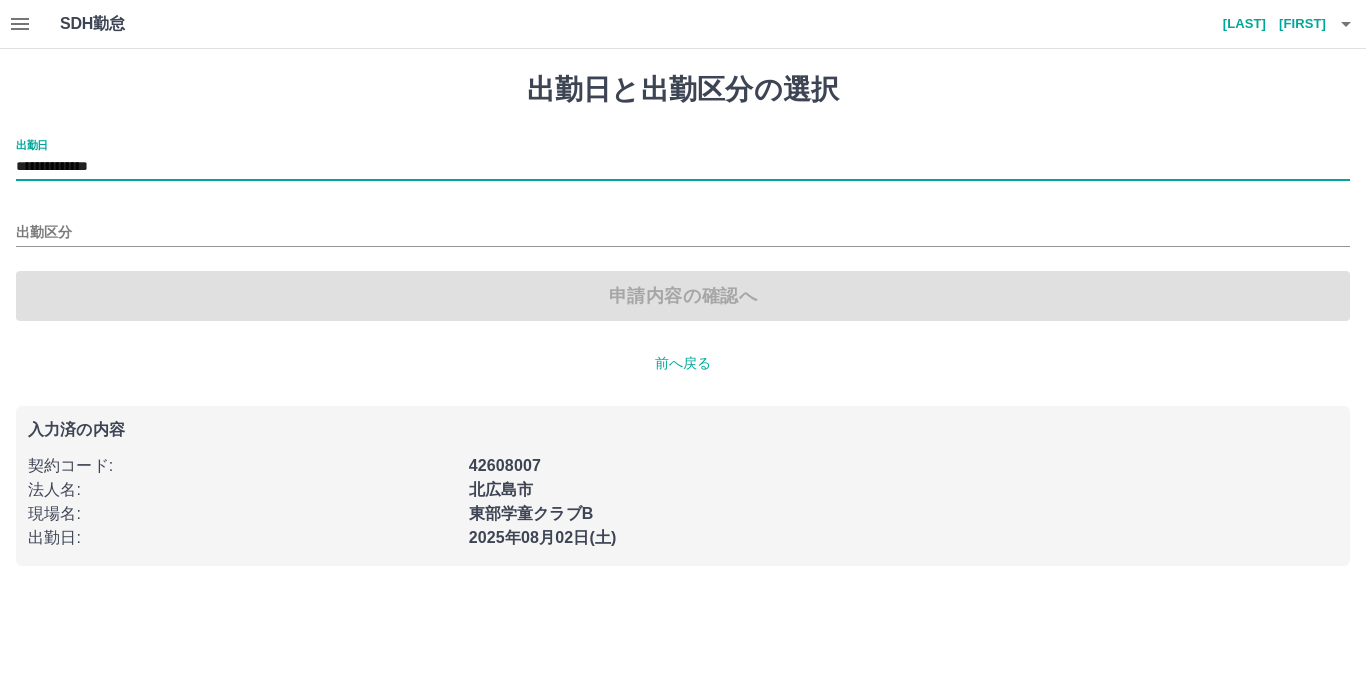 click on "出勤区分" at bounding box center [683, 226] 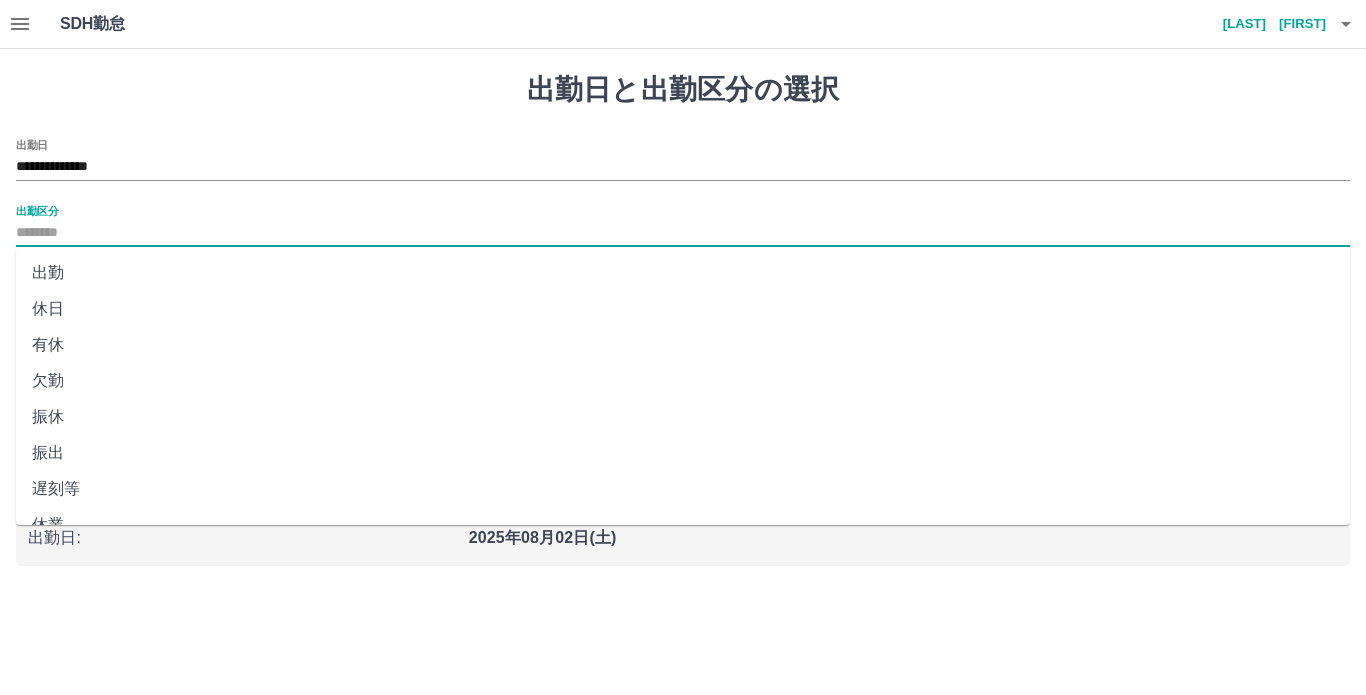 click on "出勤区分" at bounding box center (683, 233) 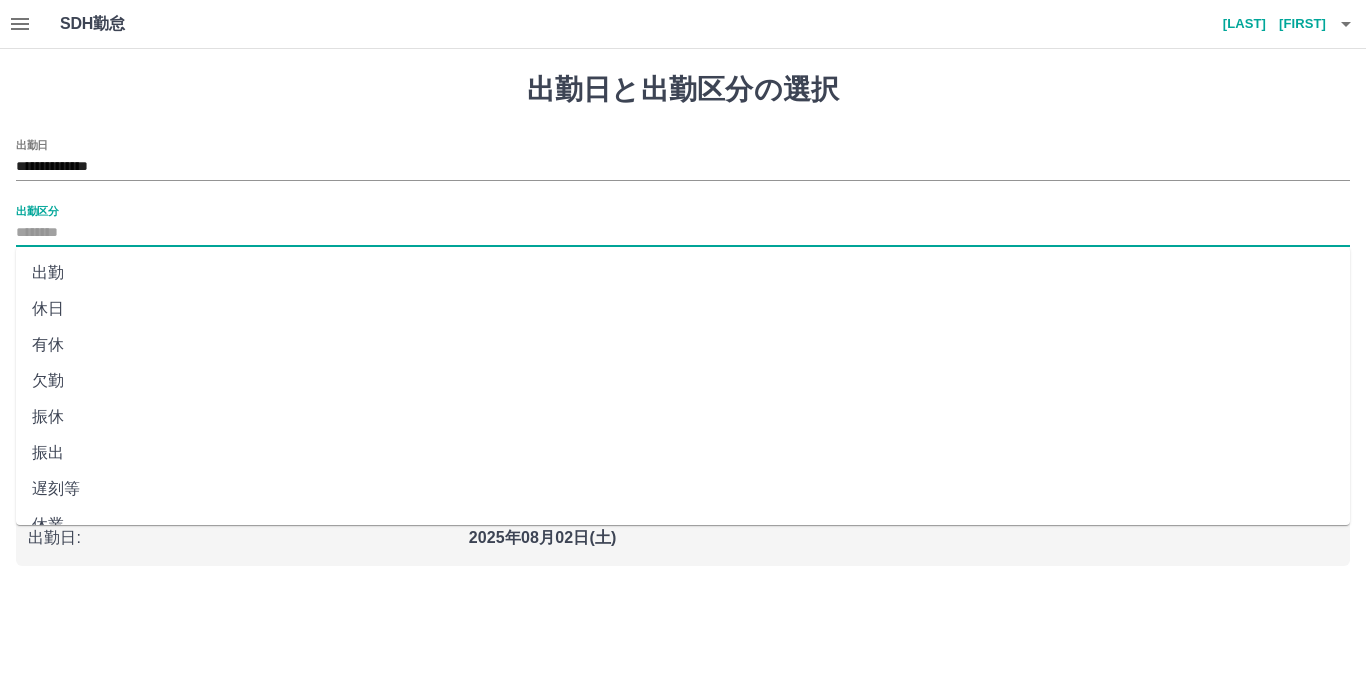 click on "出勤" at bounding box center [683, 273] 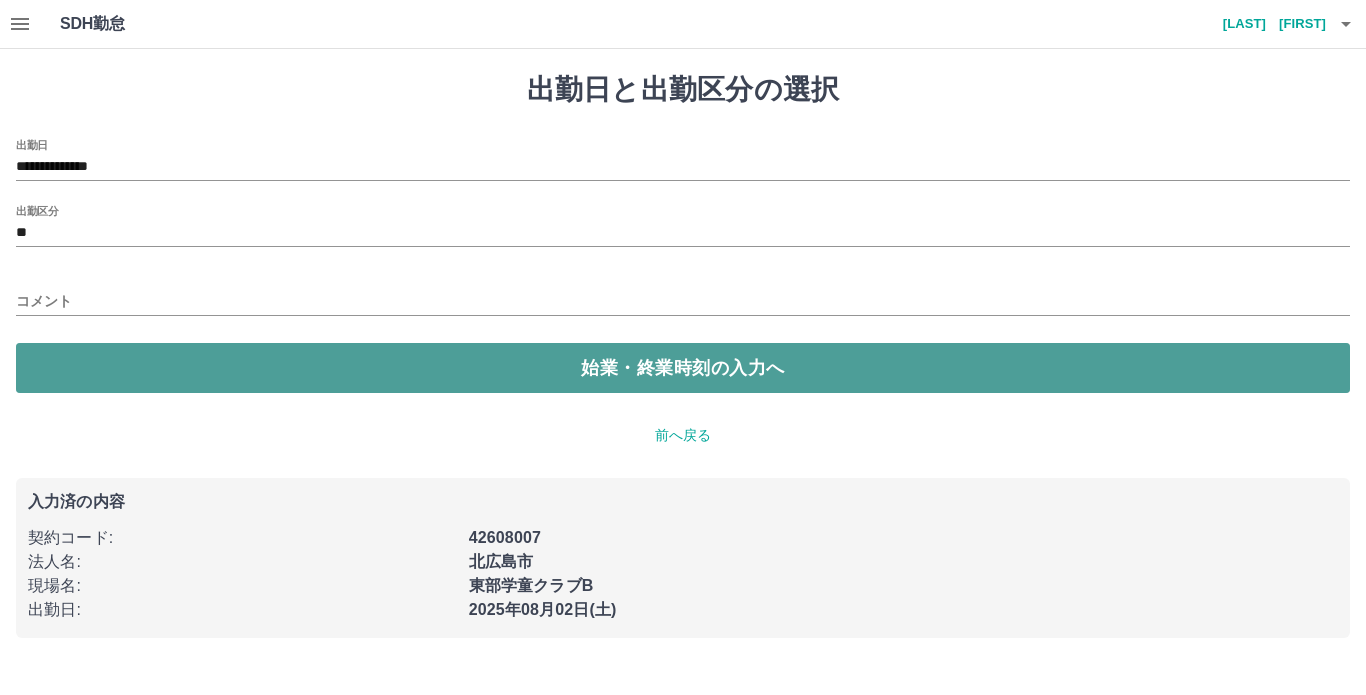 click on "始業・終業時刻の入力へ" at bounding box center [683, 368] 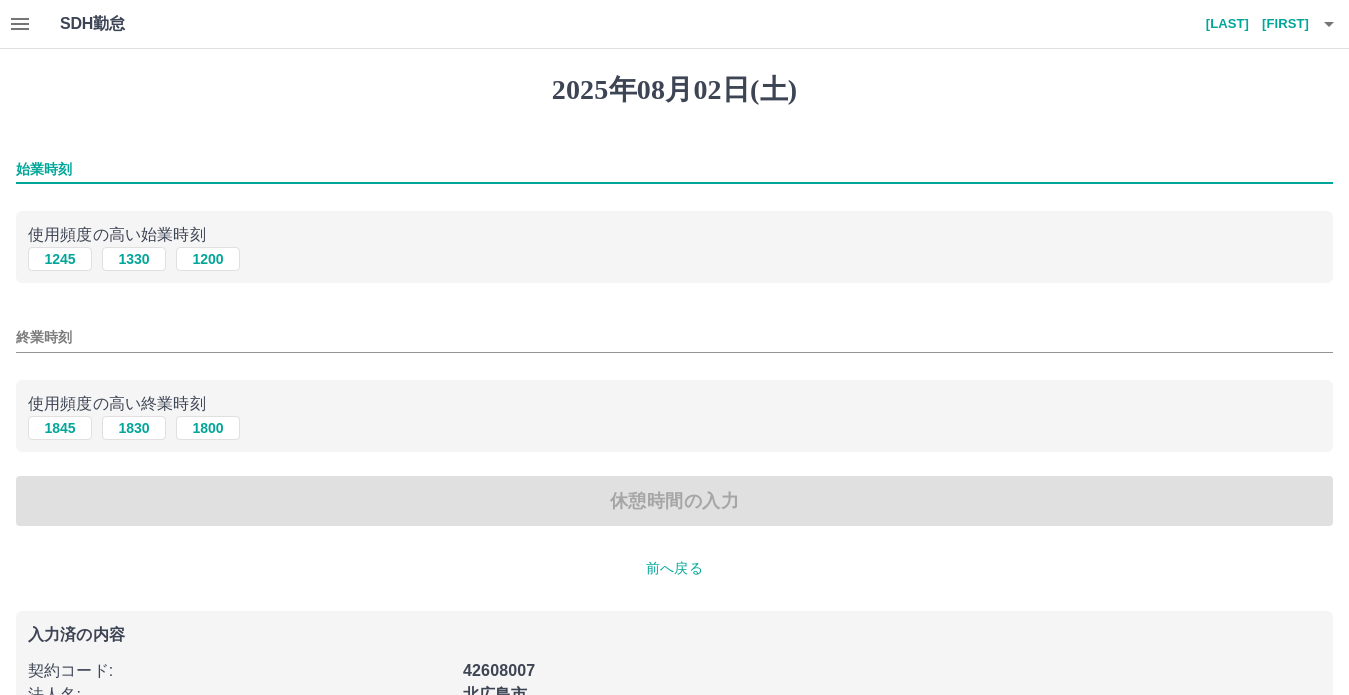 click on "始業時刻" at bounding box center (674, 169) 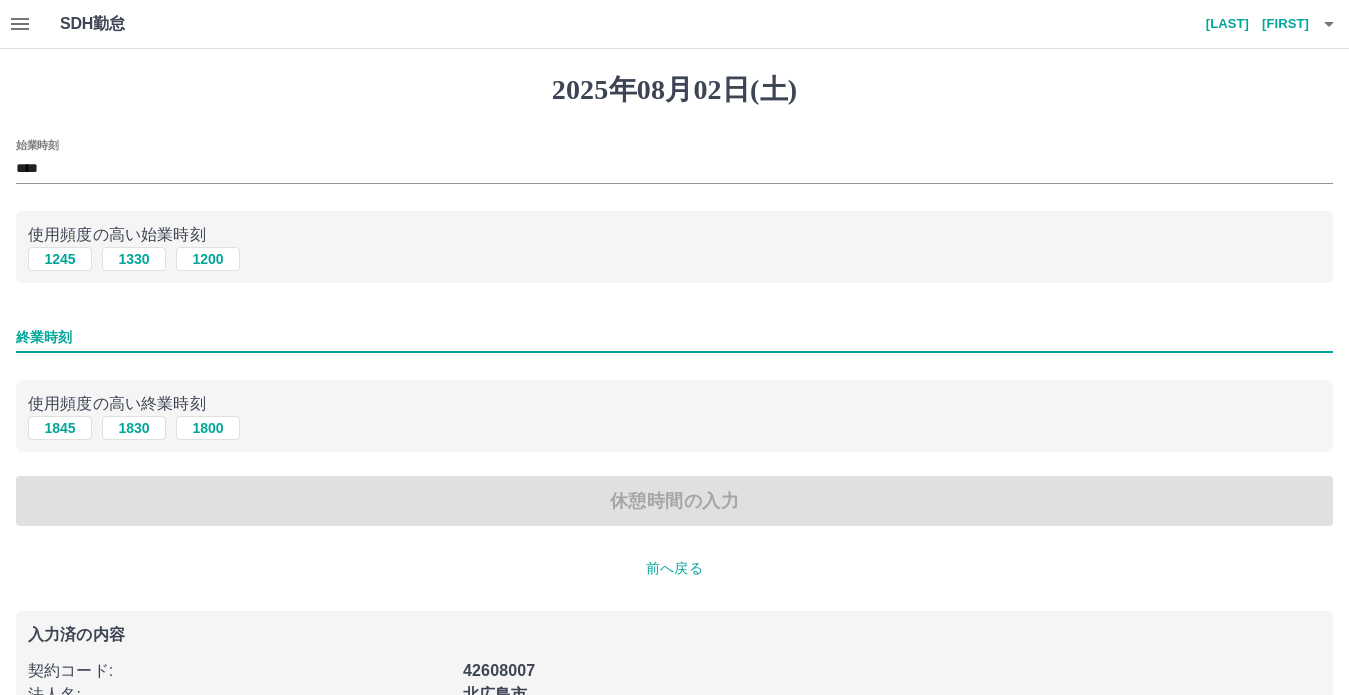 click on "終業時刻" at bounding box center (674, 337) 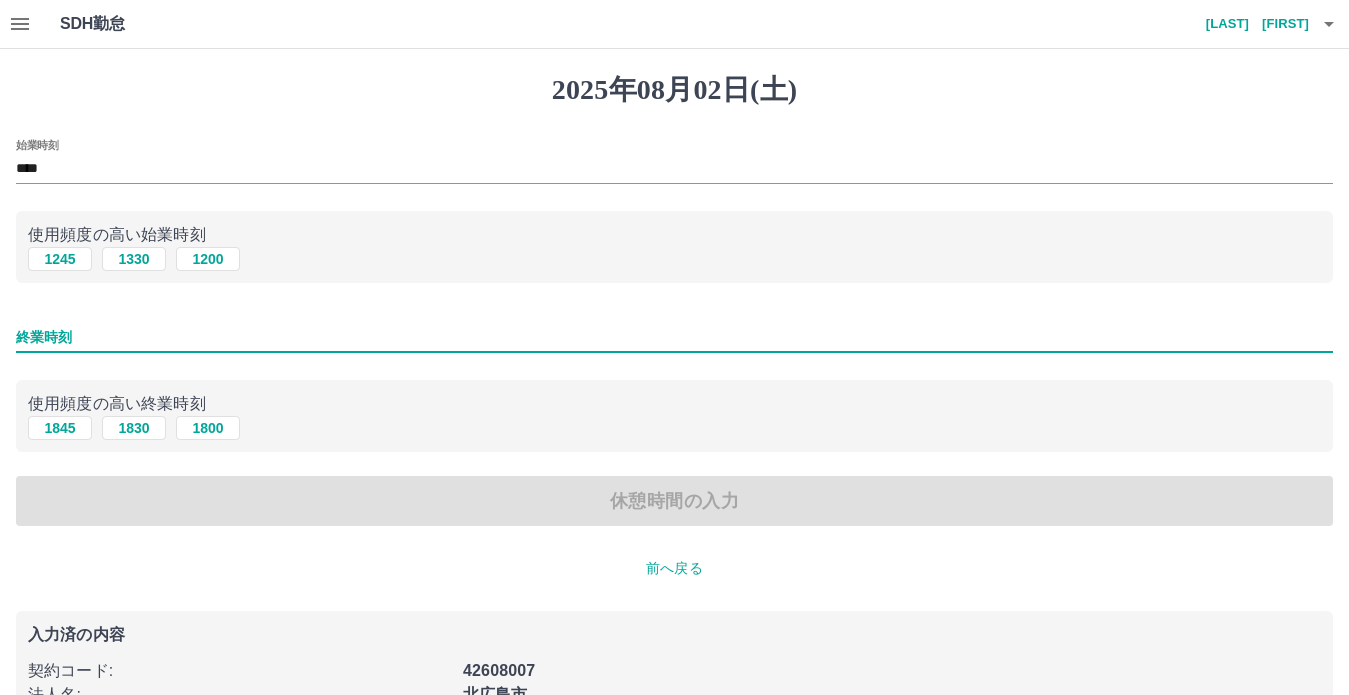 type on "****" 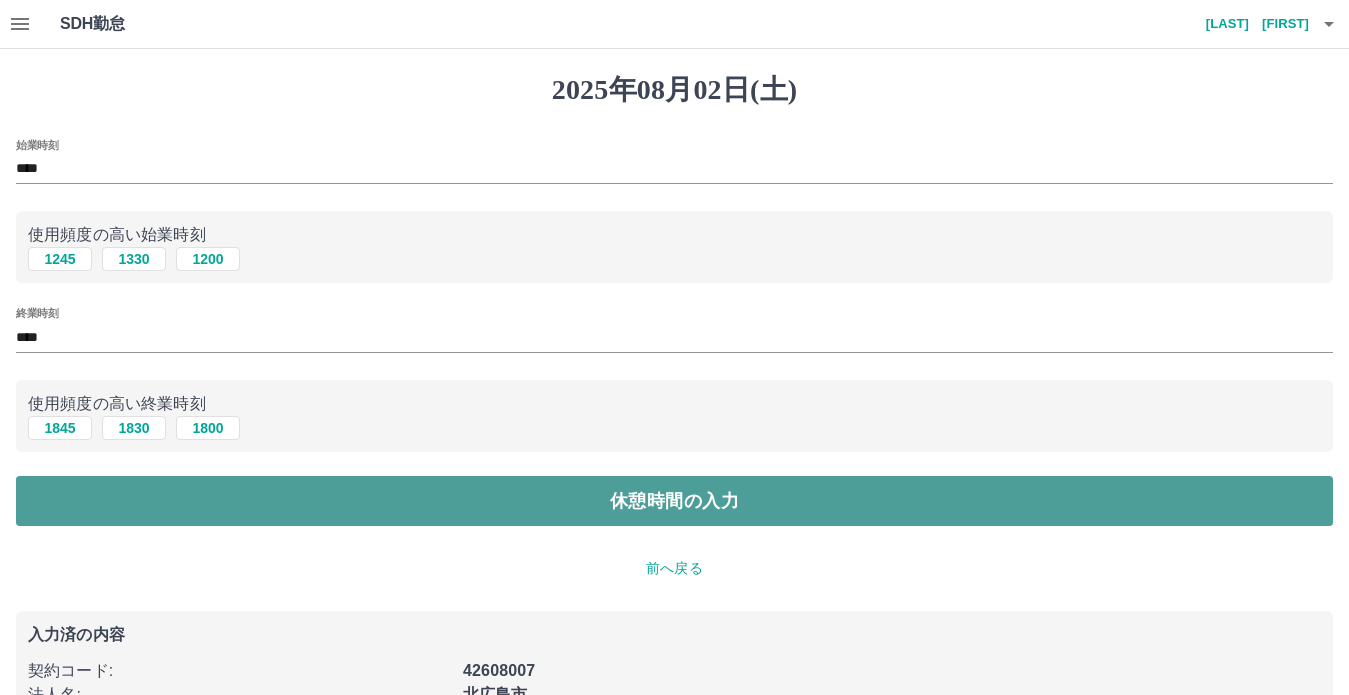 click on "休憩時間の入力" at bounding box center [674, 501] 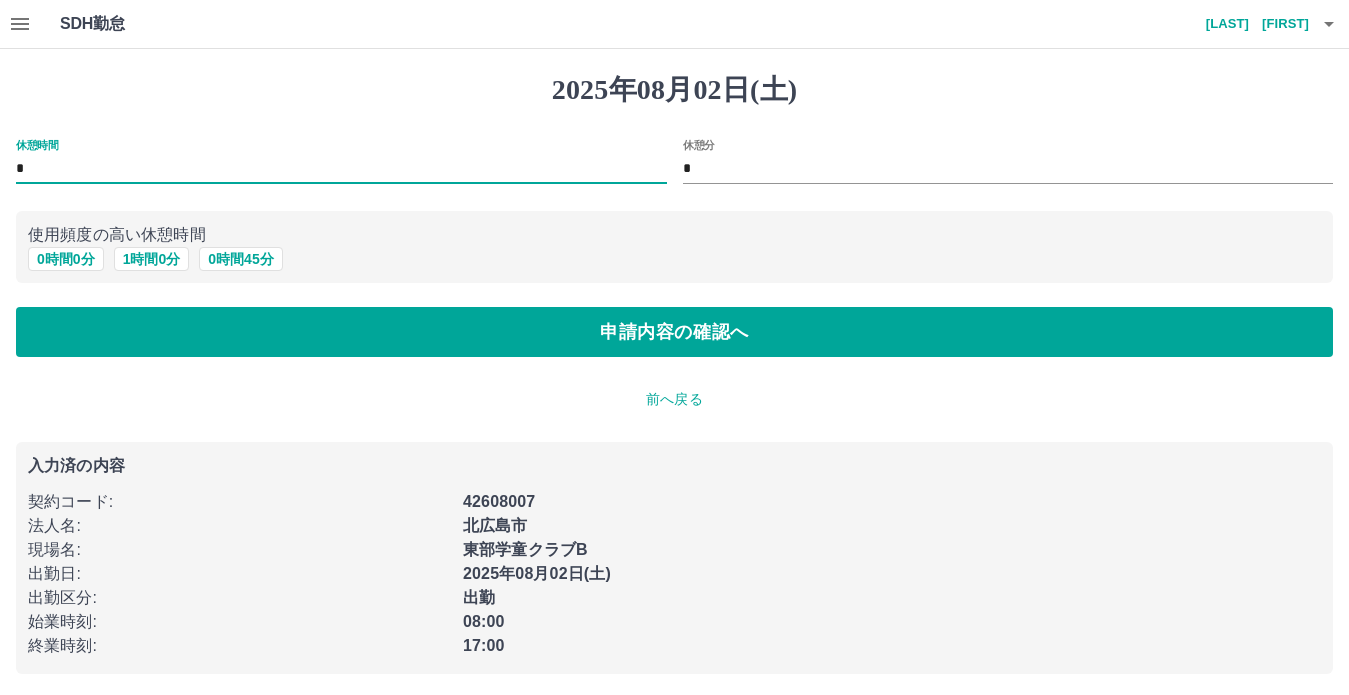 click on "*" at bounding box center (341, 169) 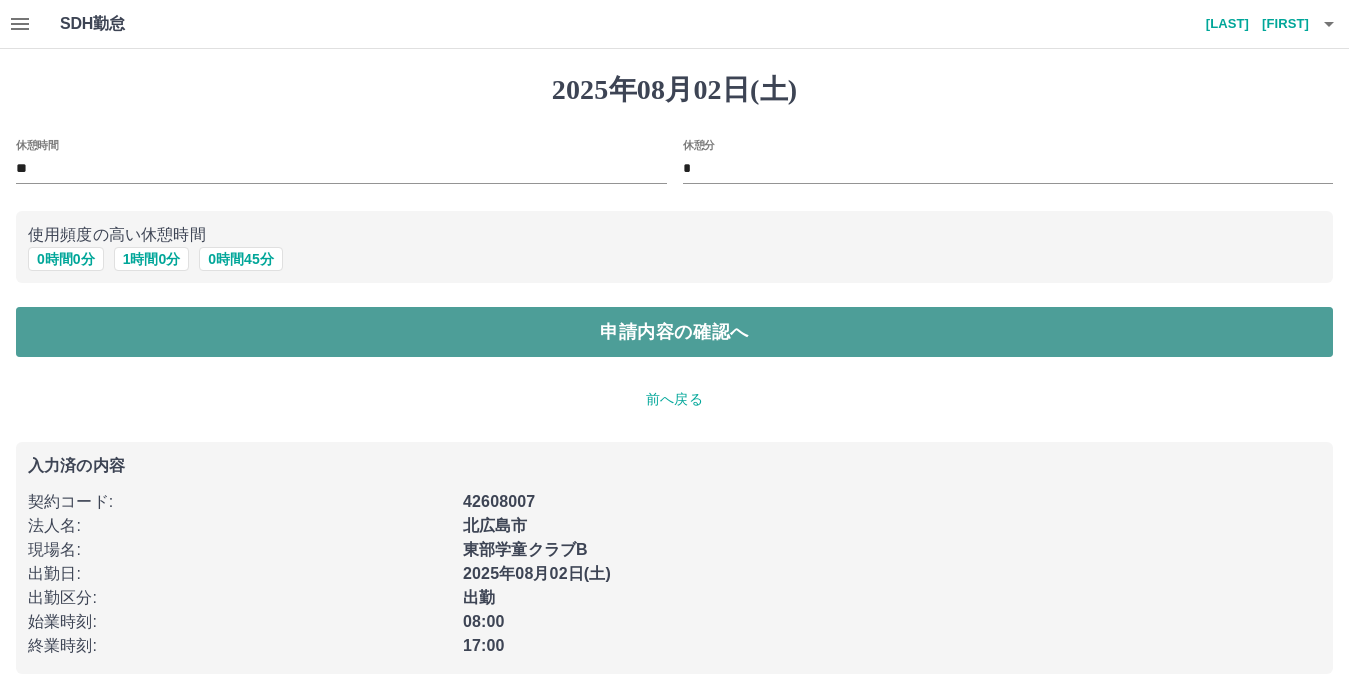 click on "申請内容の確認へ" at bounding box center [674, 332] 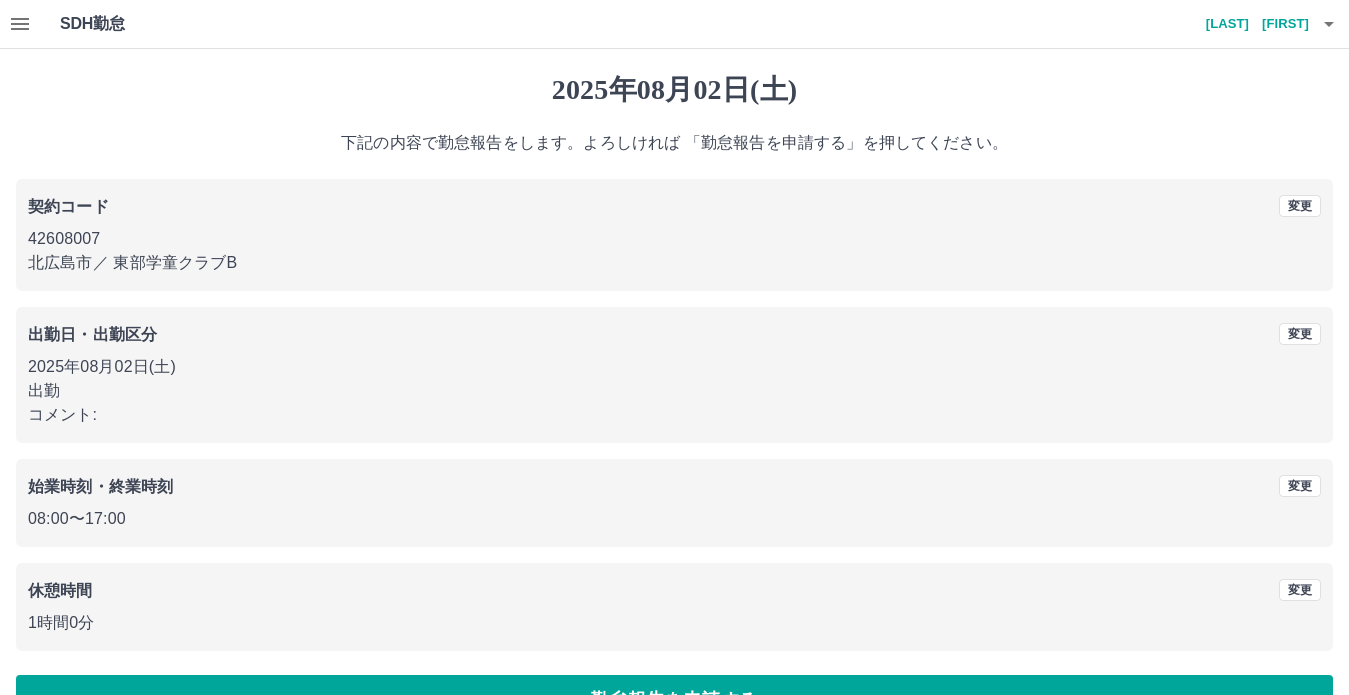 scroll, scrollTop: 54, scrollLeft: 0, axis: vertical 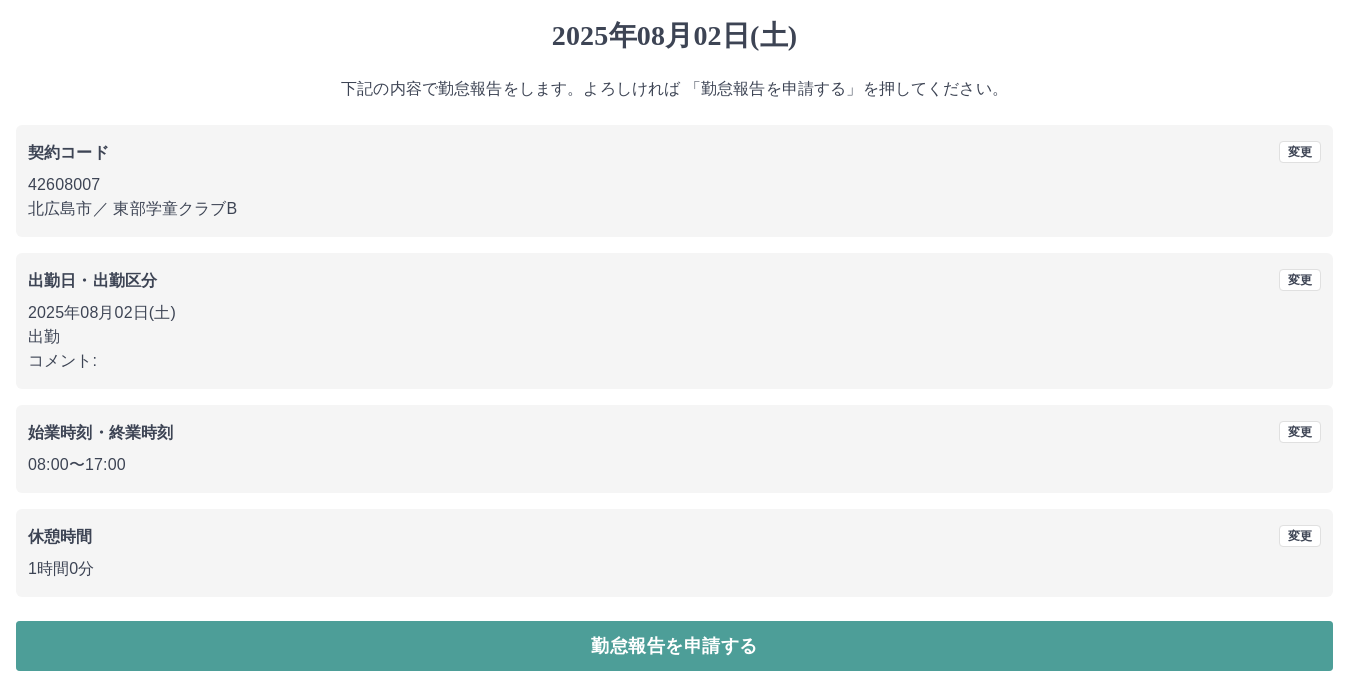 click on "勤怠報告を申請する" at bounding box center [674, 646] 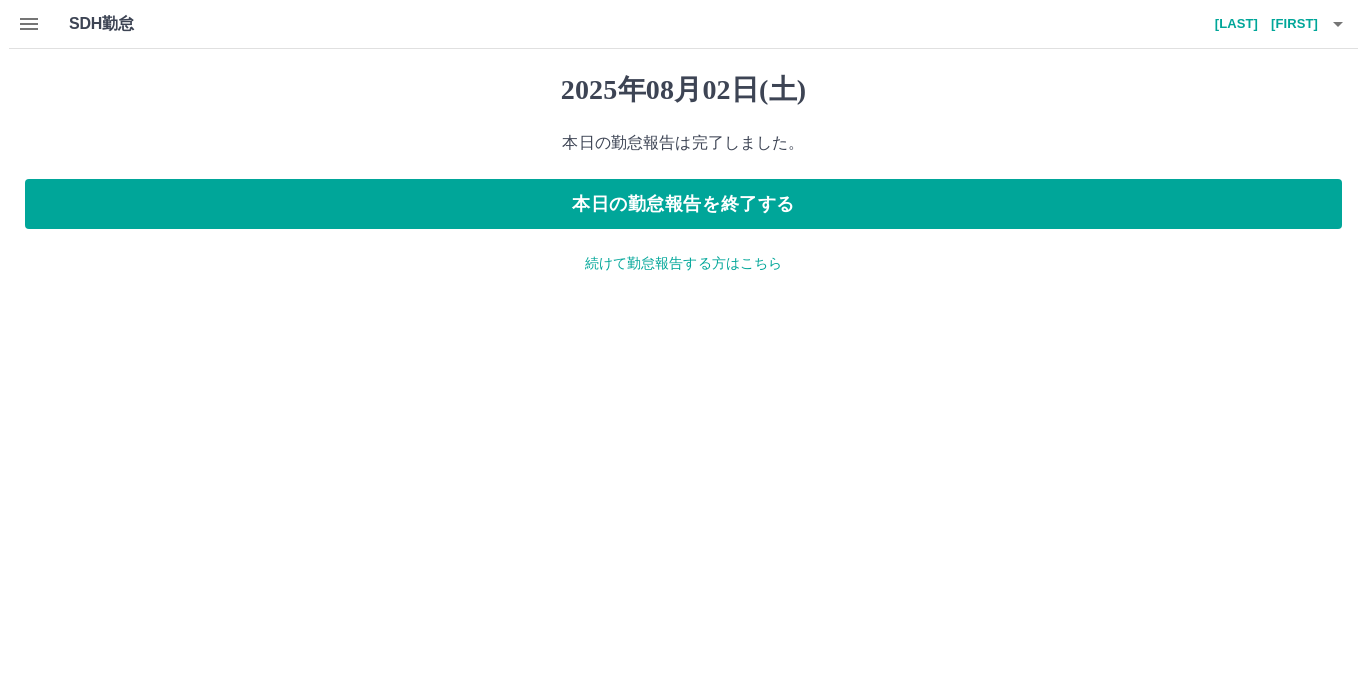 scroll, scrollTop: 0, scrollLeft: 0, axis: both 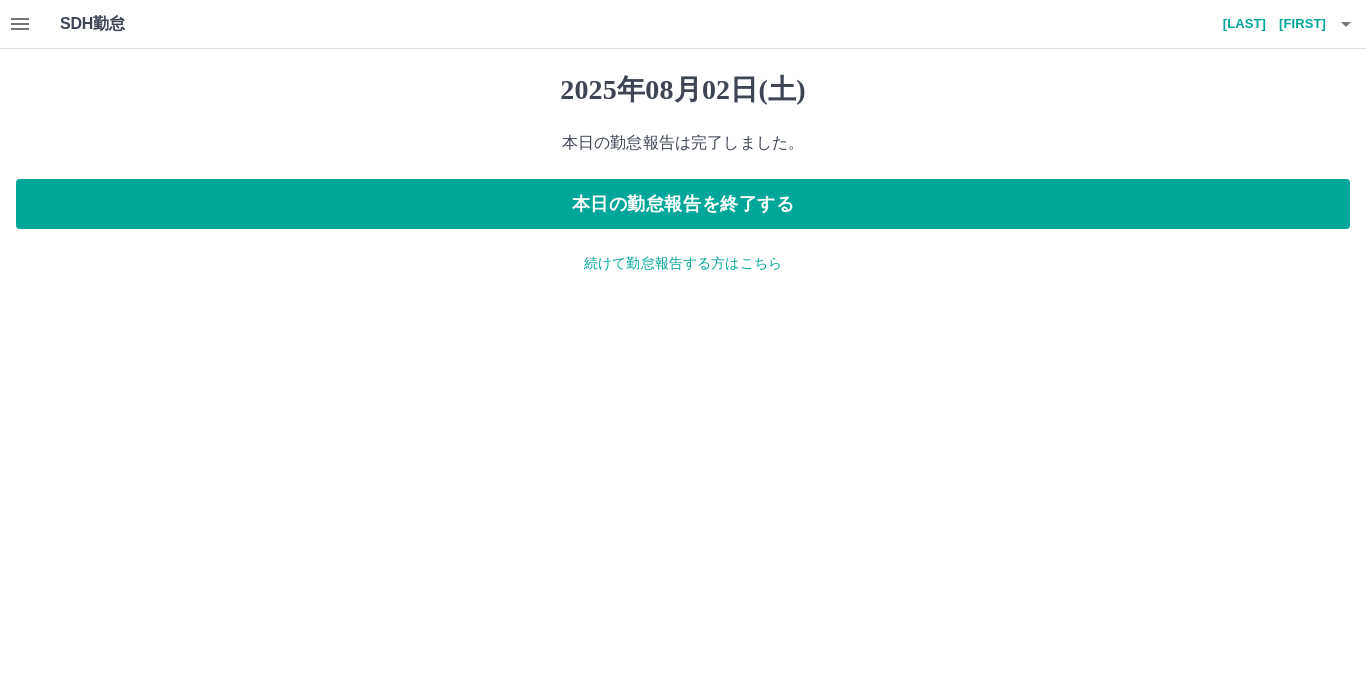 click on "続けて勤怠報告する方はこちら" at bounding box center (683, 263) 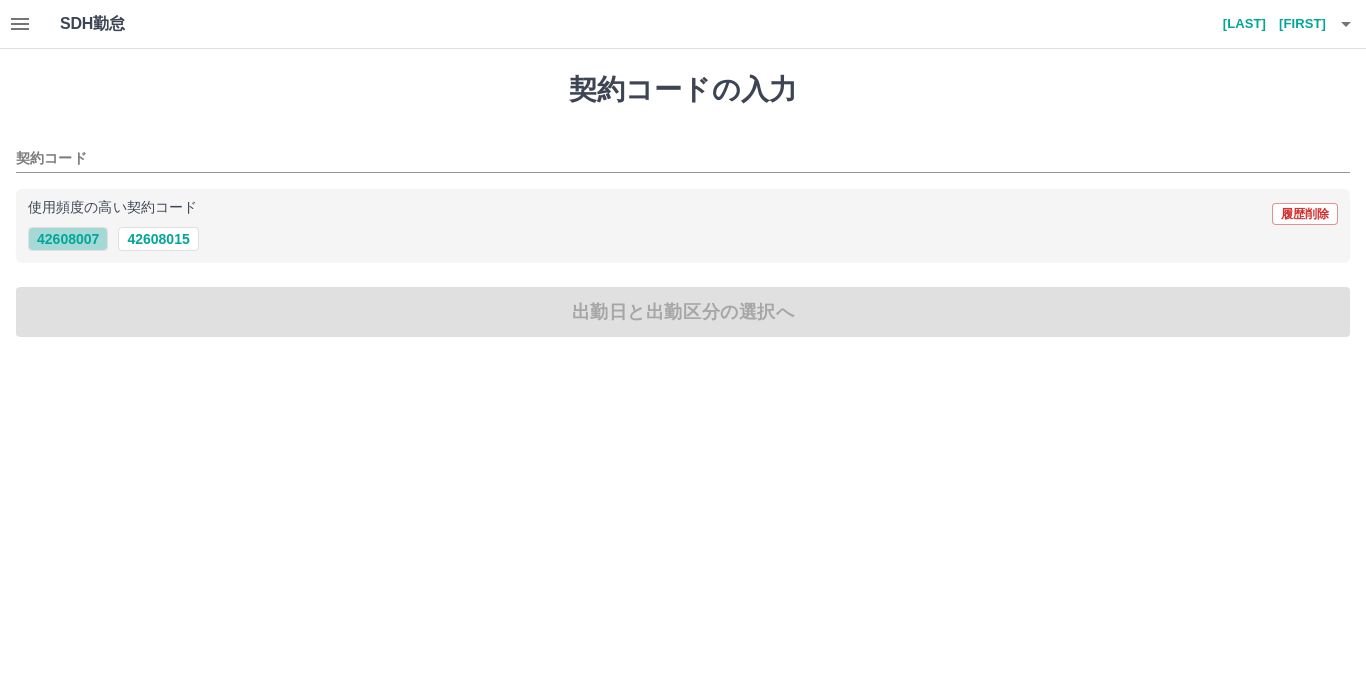 click on "42608007" at bounding box center [68, 239] 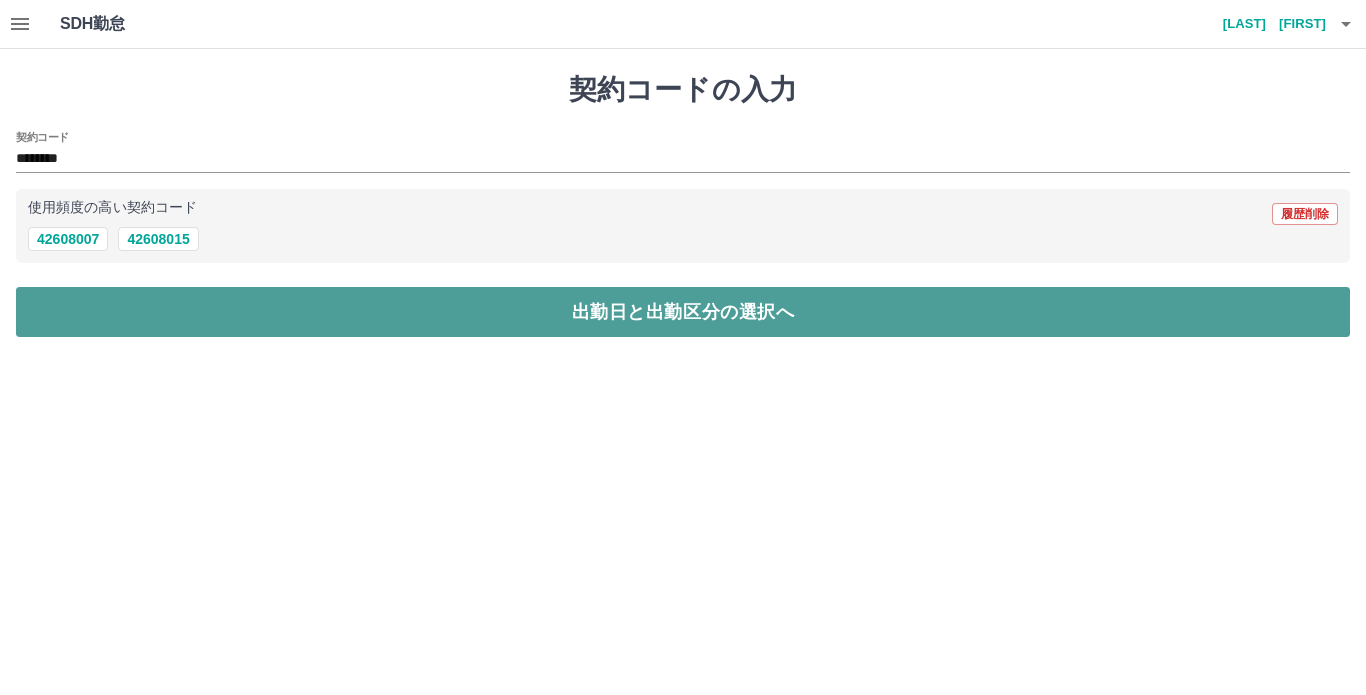 click on "出勤日と出勤区分の選択へ" at bounding box center (683, 312) 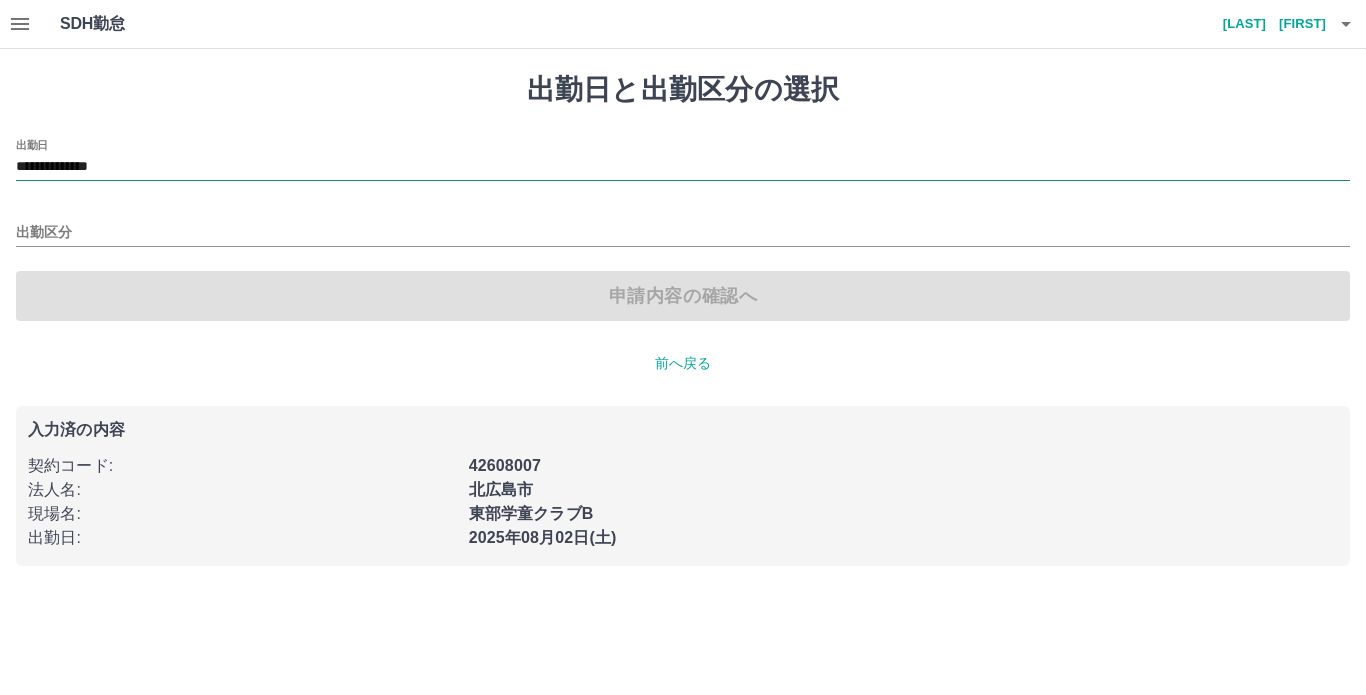 click on "**********" at bounding box center (683, 167) 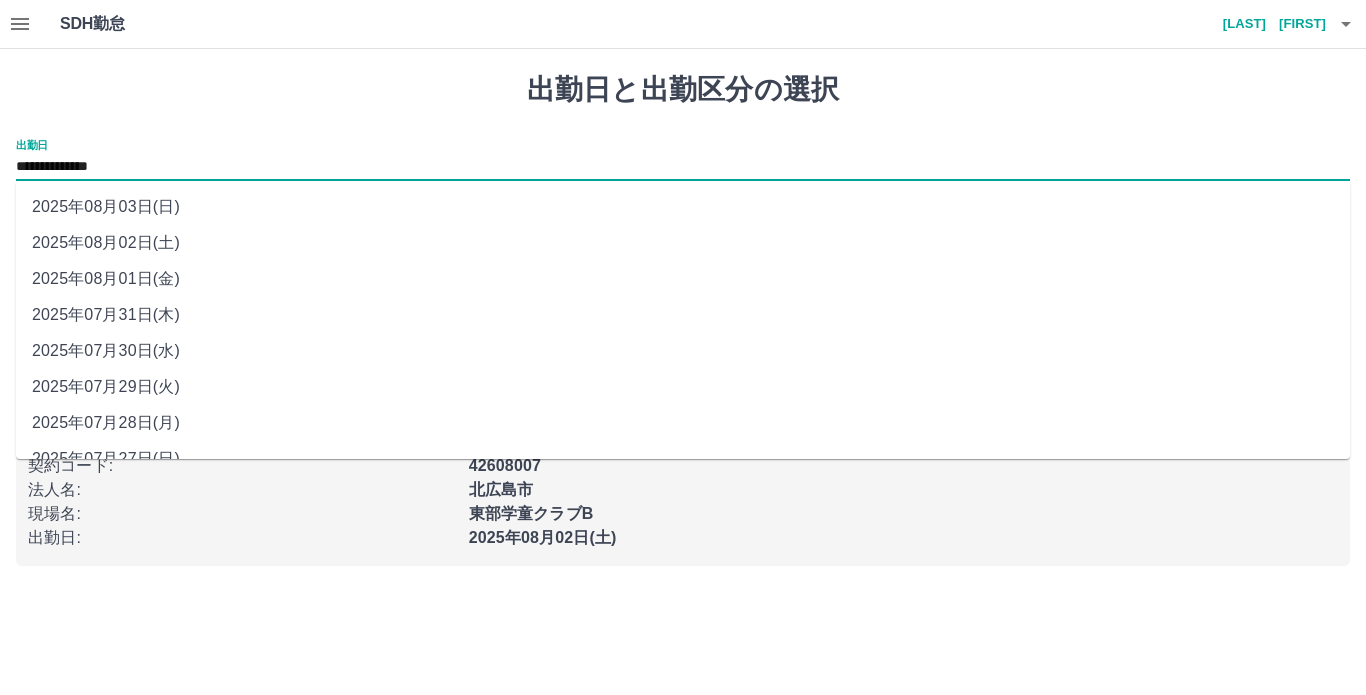 click on "2025年08月03日(日)" at bounding box center [683, 207] 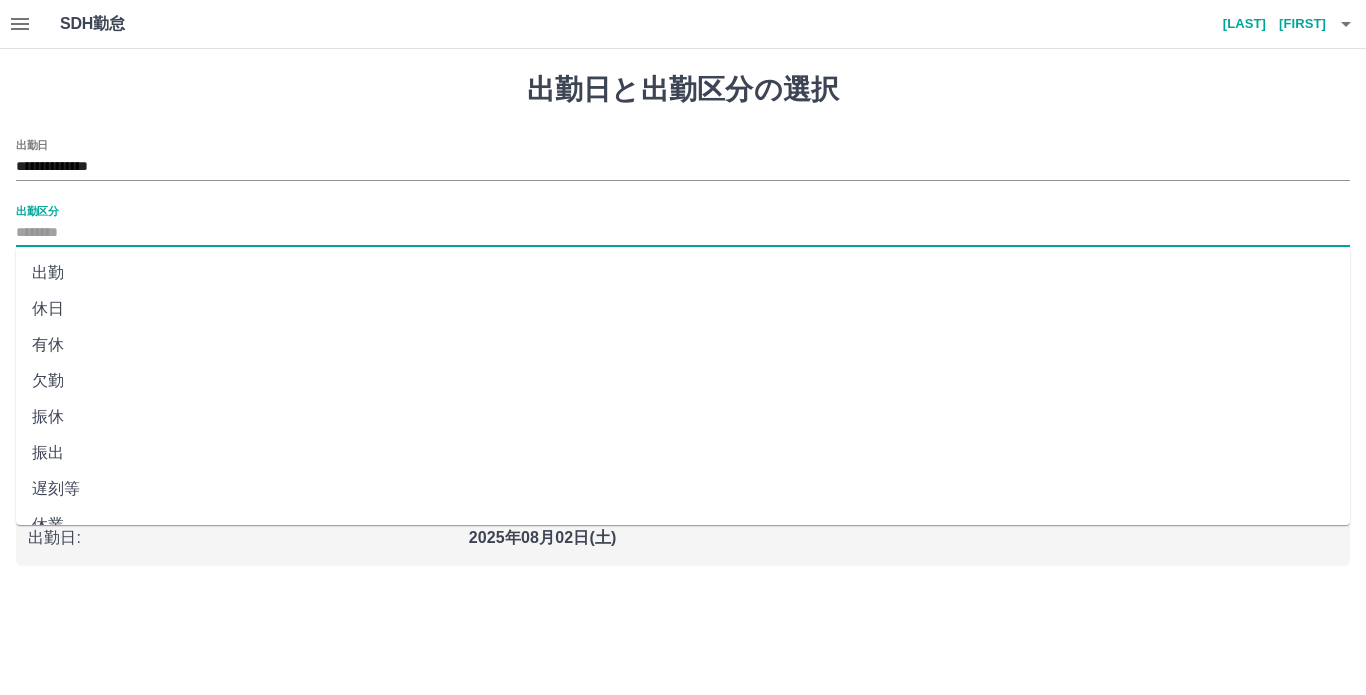 click on "出勤区分" at bounding box center (683, 233) 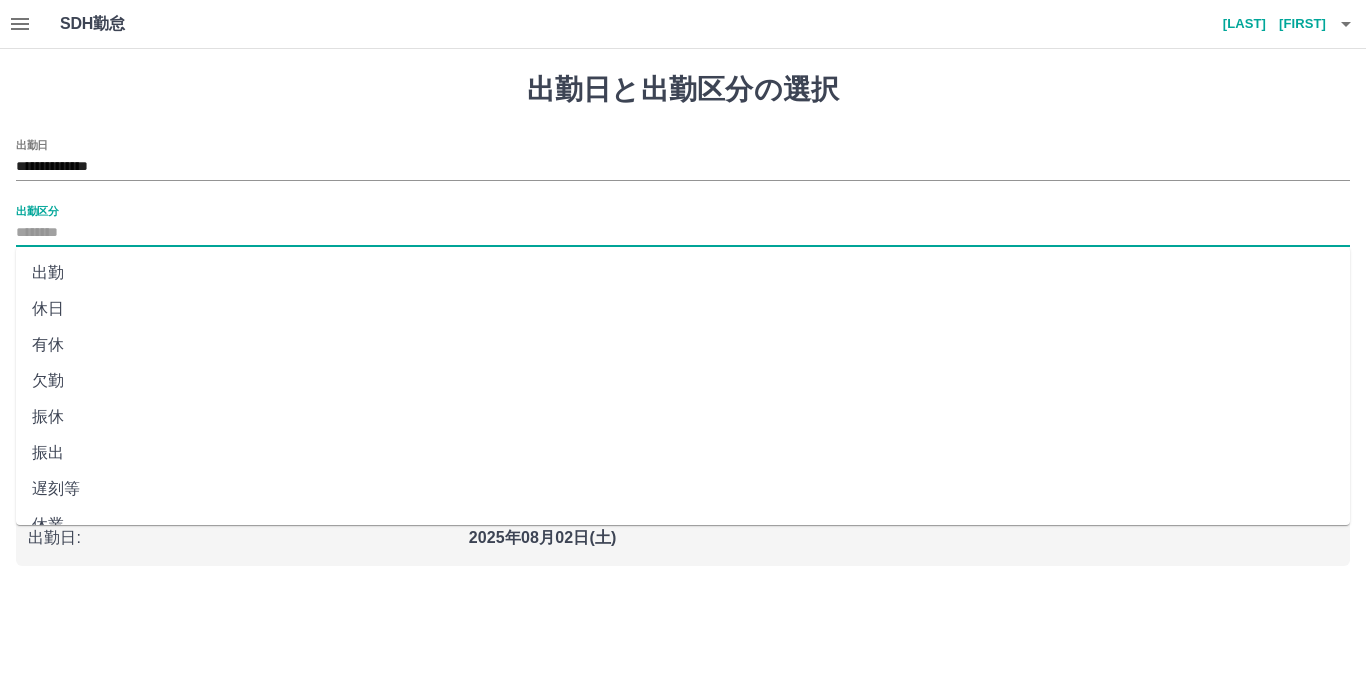 click on "休日" at bounding box center (683, 309) 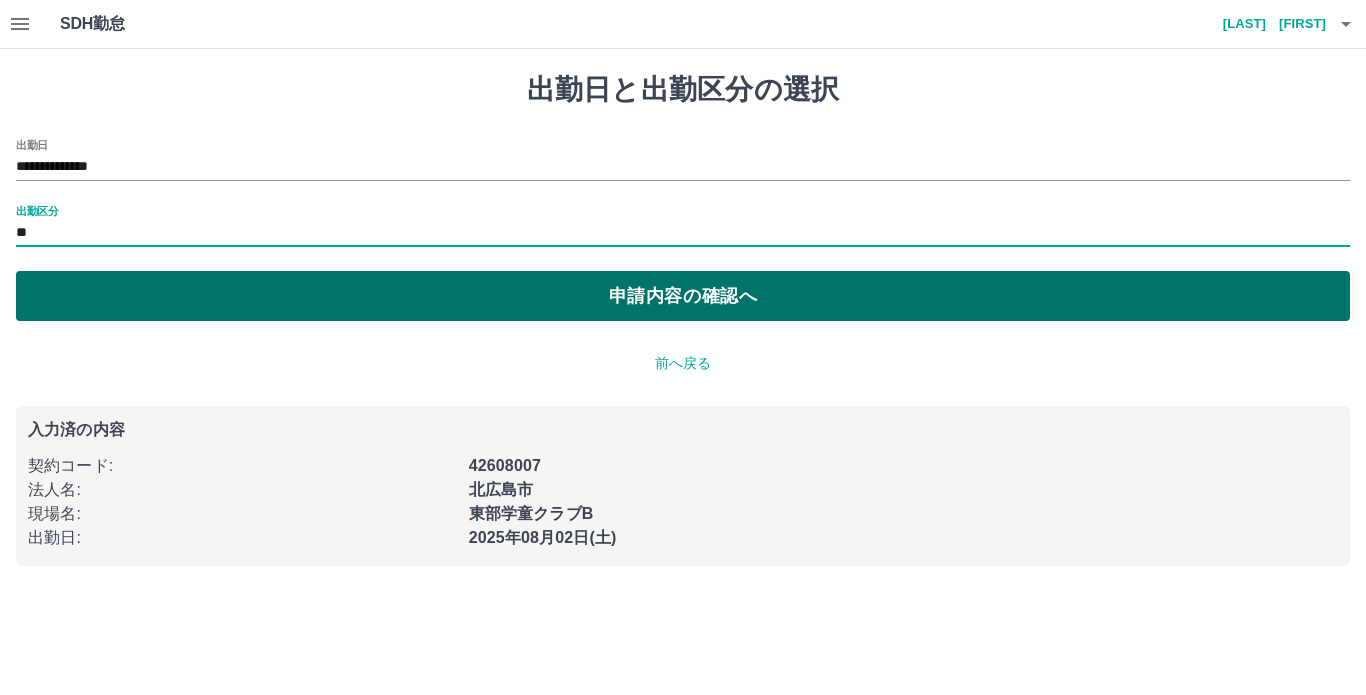 type on "**" 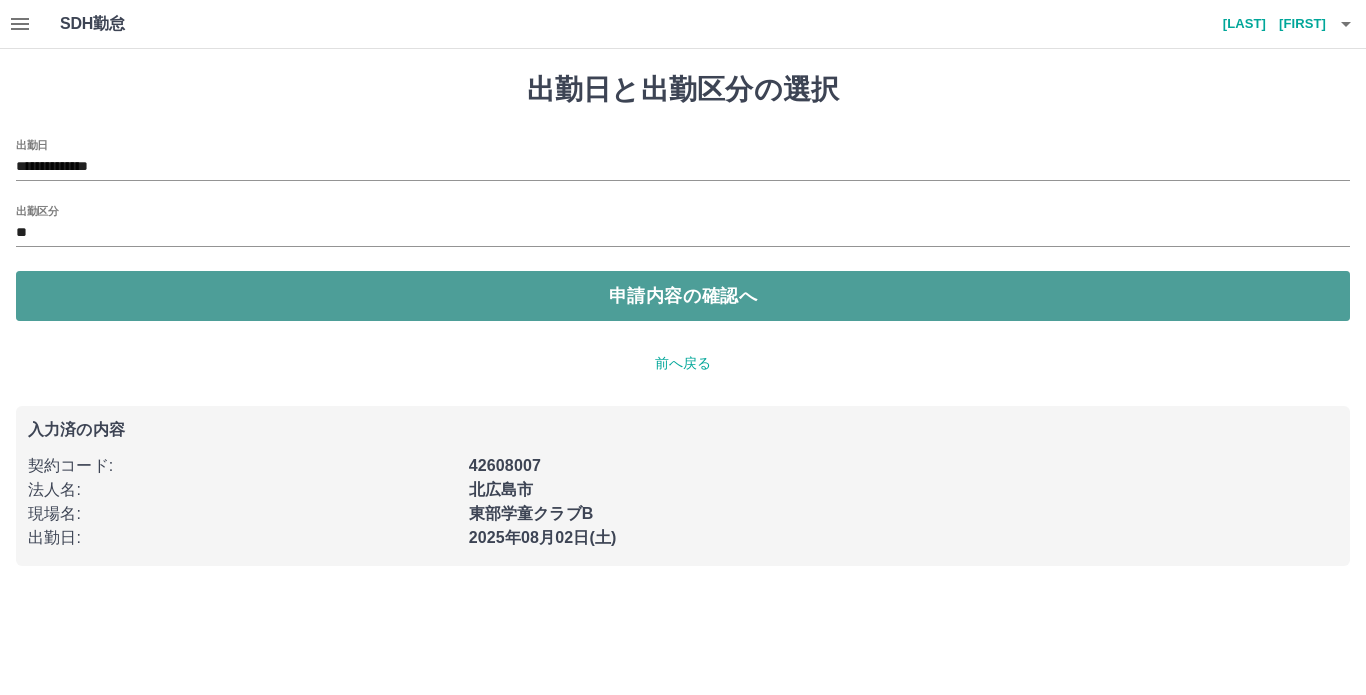 click on "申請内容の確認へ" at bounding box center (683, 296) 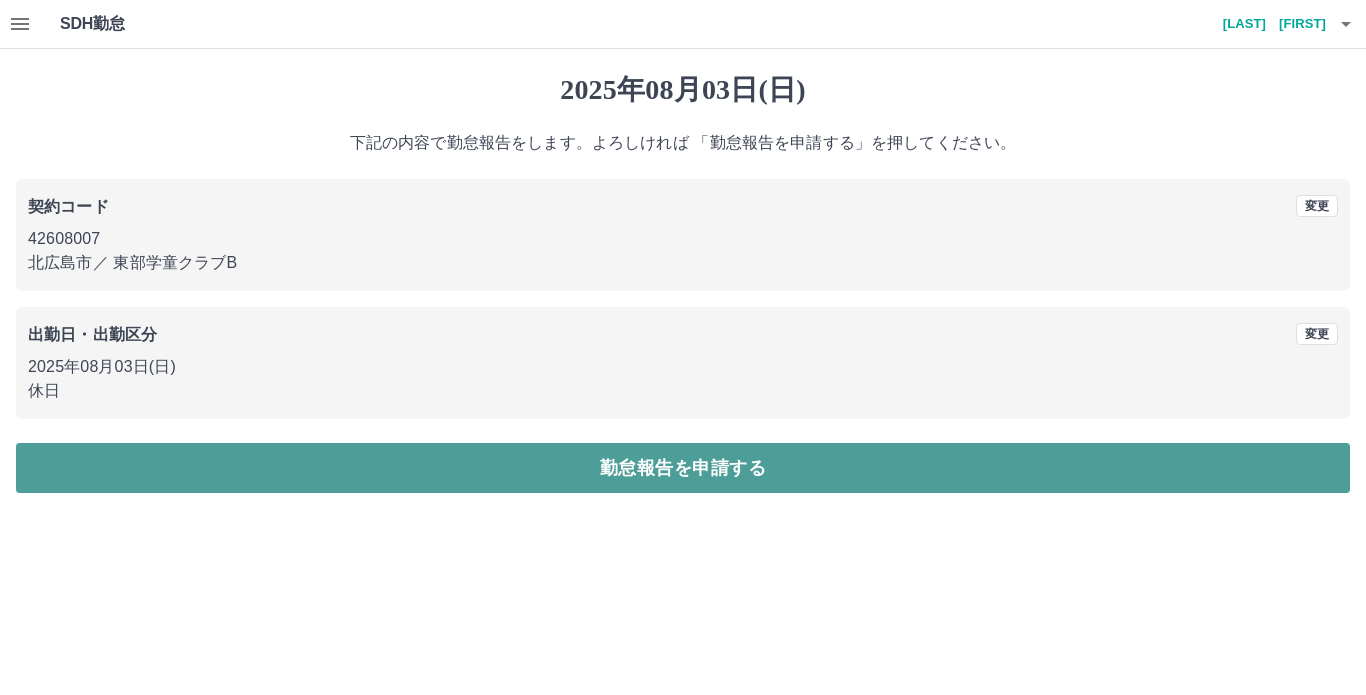 click on "勤怠報告を申請する" at bounding box center (683, 468) 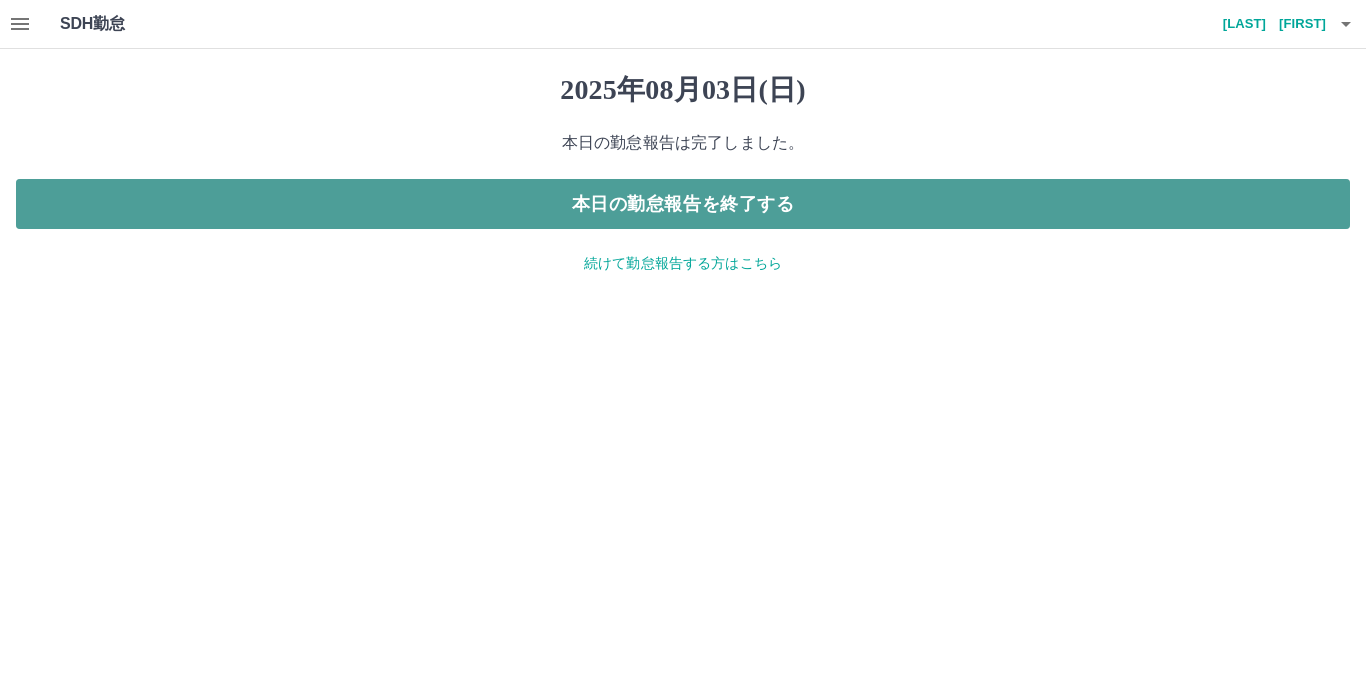 click on "本日の勤怠報告を終了する" at bounding box center (683, 204) 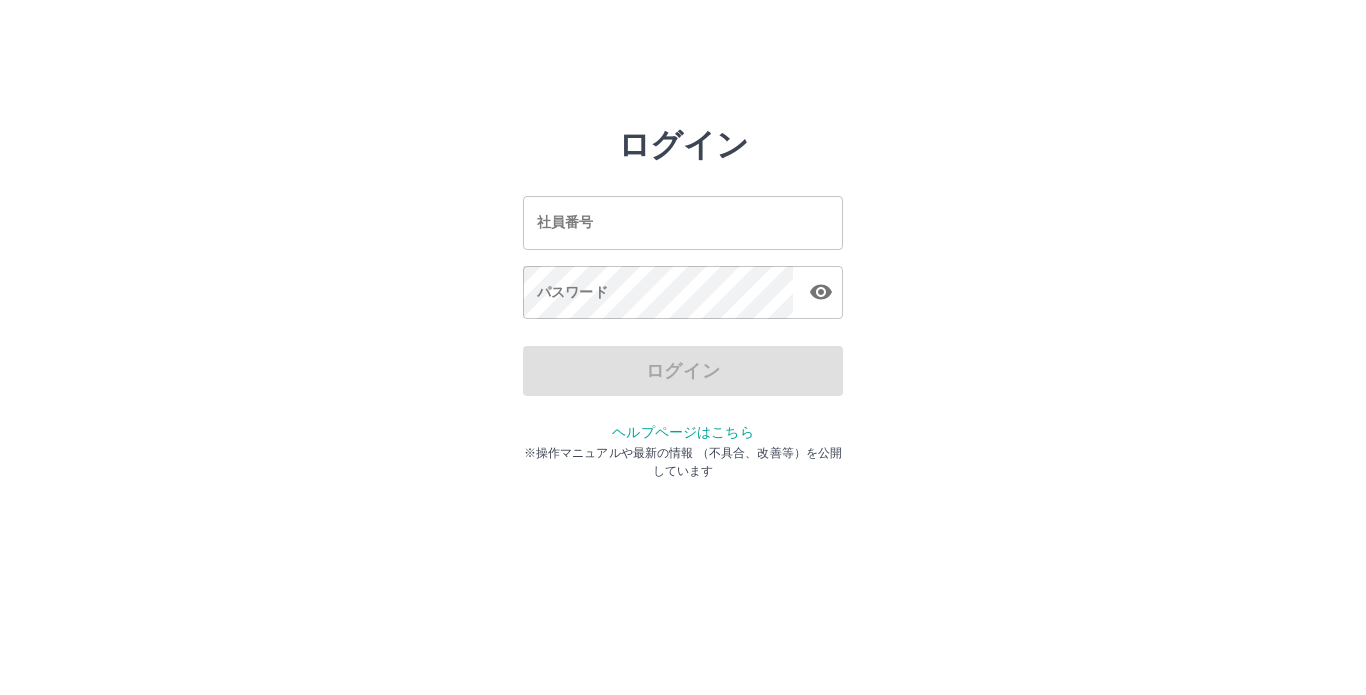 scroll, scrollTop: 0, scrollLeft: 0, axis: both 